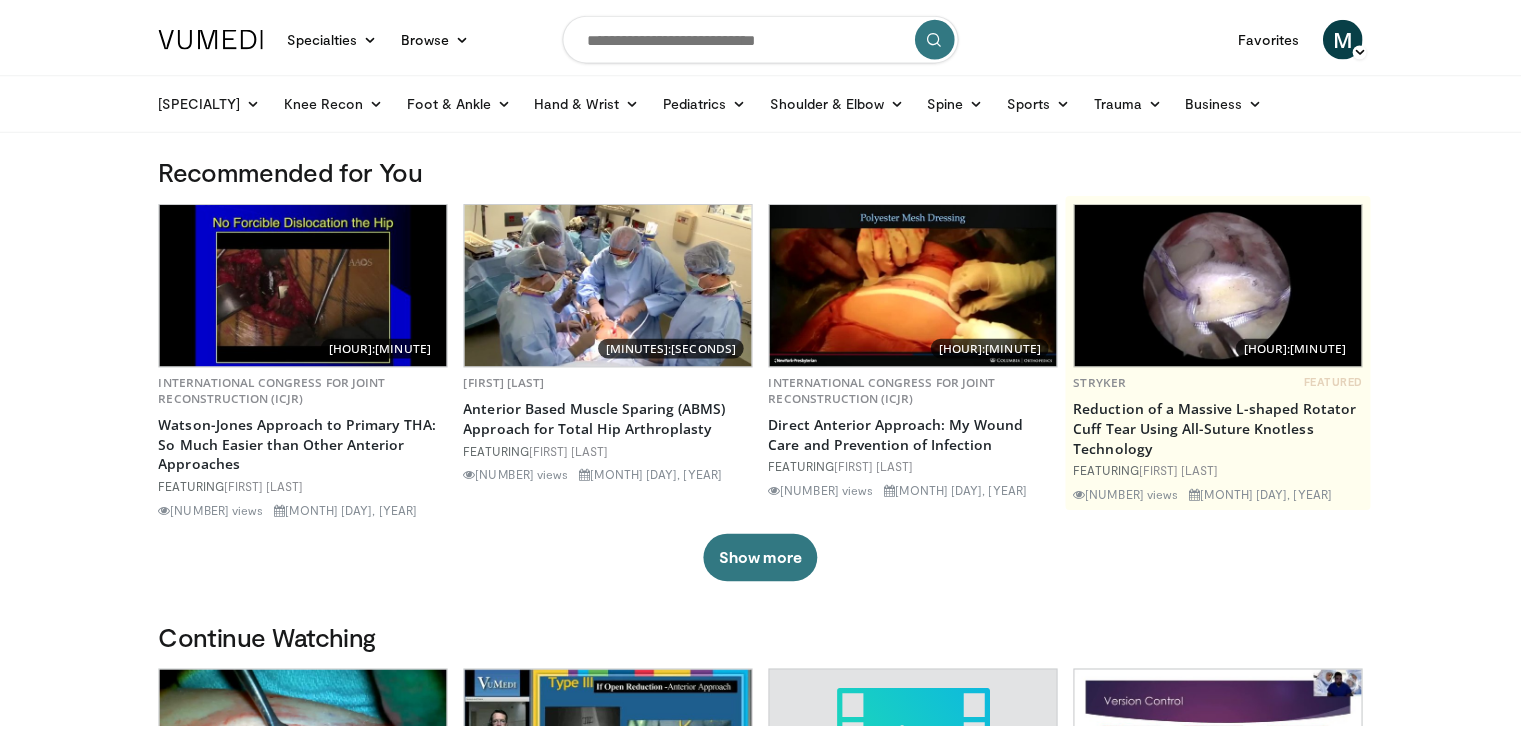 scroll, scrollTop: 0, scrollLeft: 0, axis: both 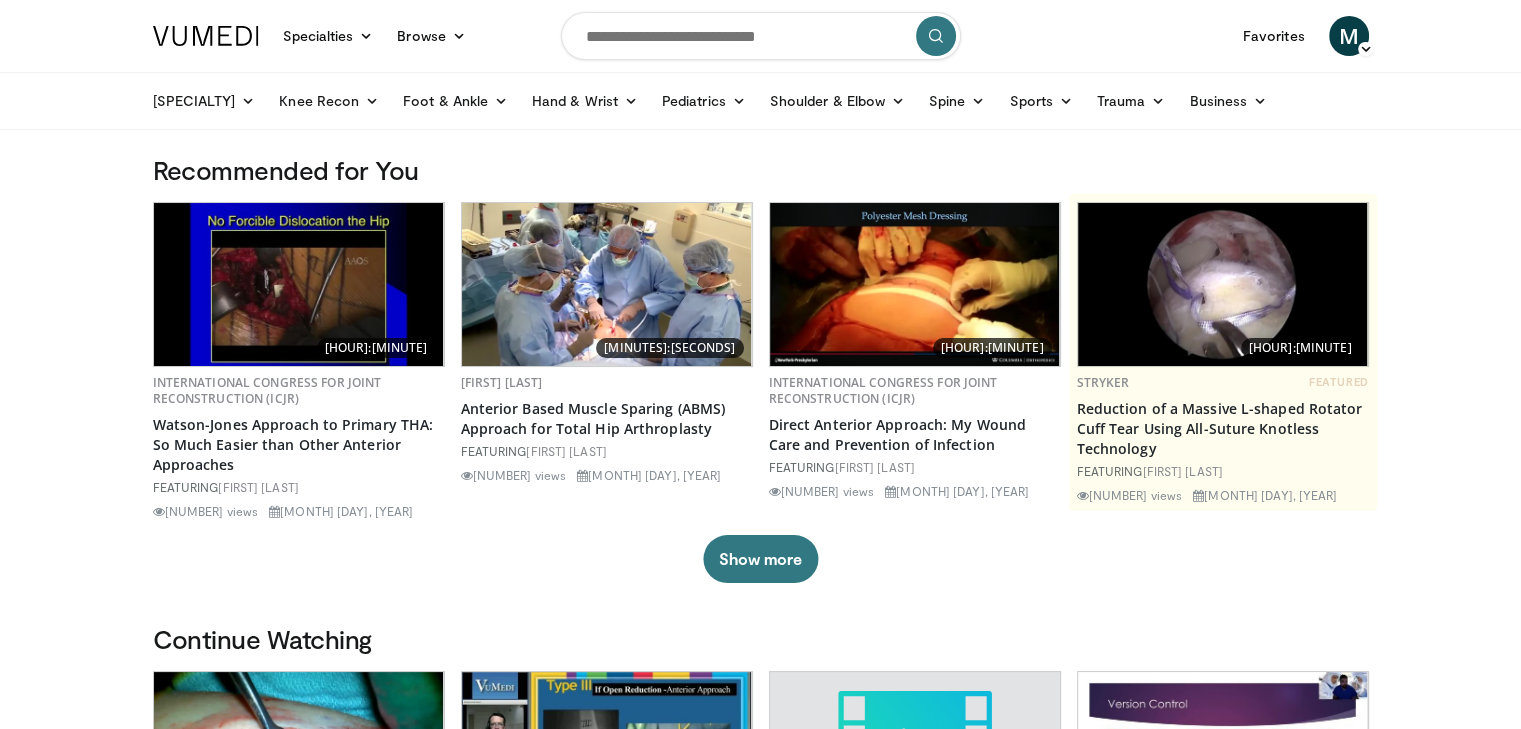 click at bounding box center (761, 36) 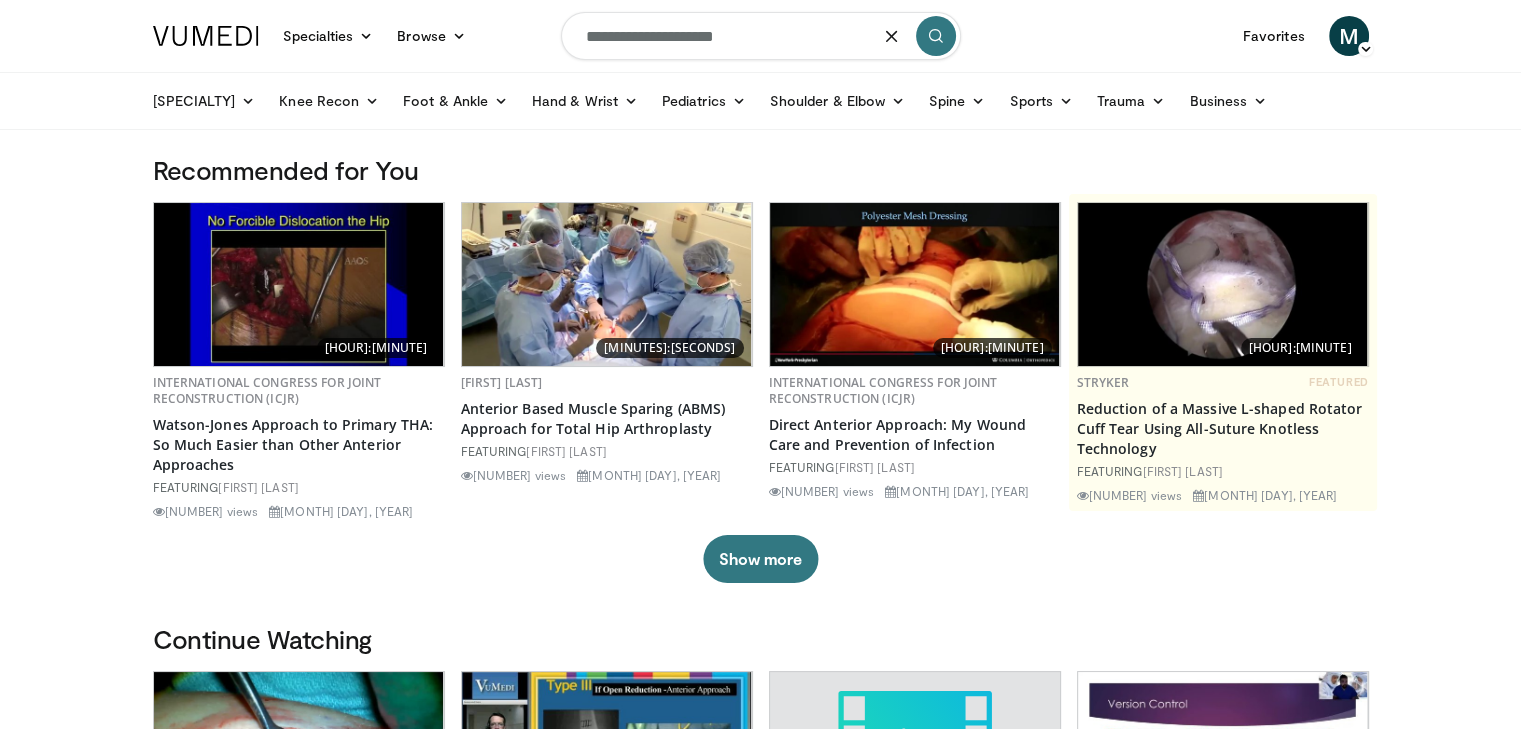 type on "**********" 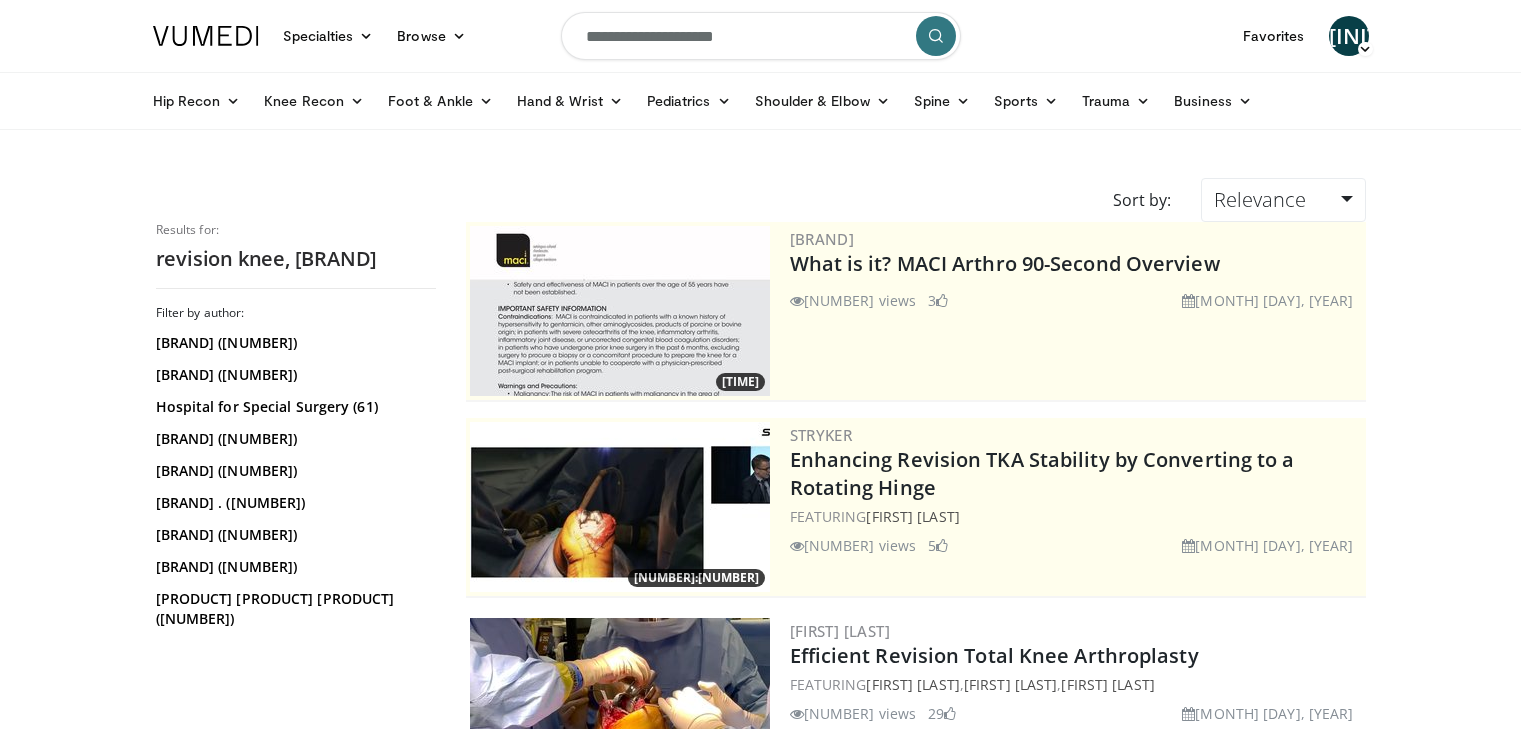 scroll, scrollTop: 0, scrollLeft: 0, axis: both 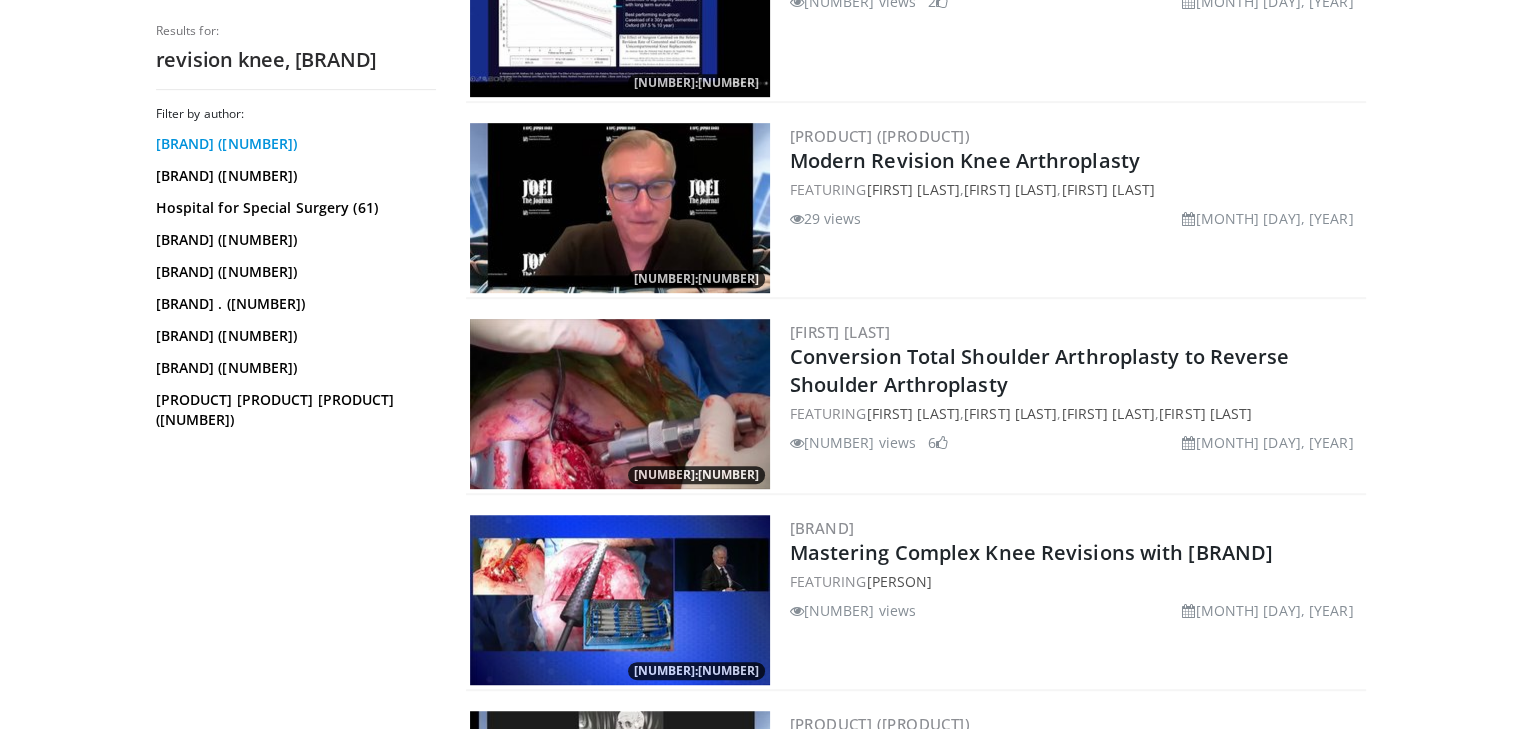 click on "[BRAND] ([NUMBER])" at bounding box center (293, 144) 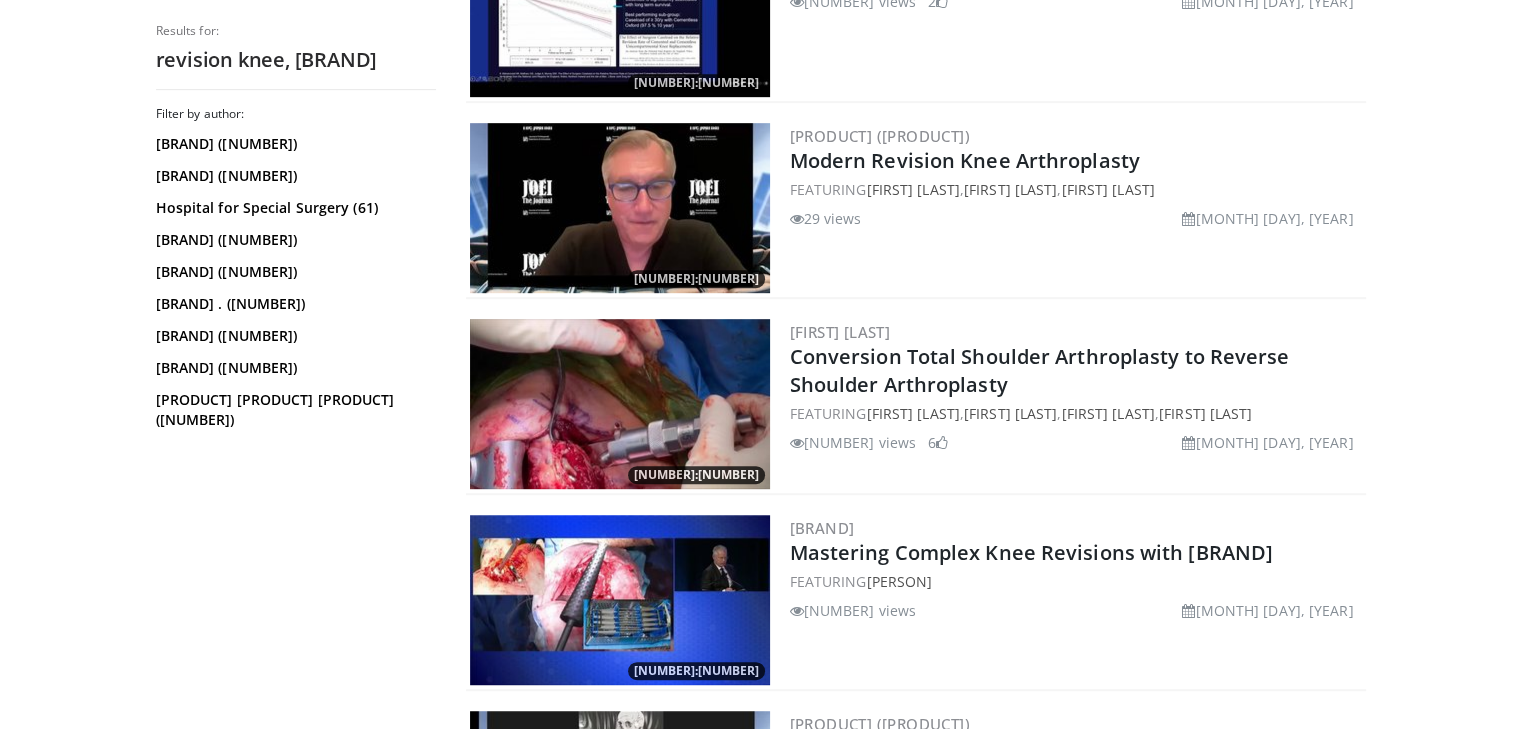 scroll, scrollTop: 1721, scrollLeft: 0, axis: vertical 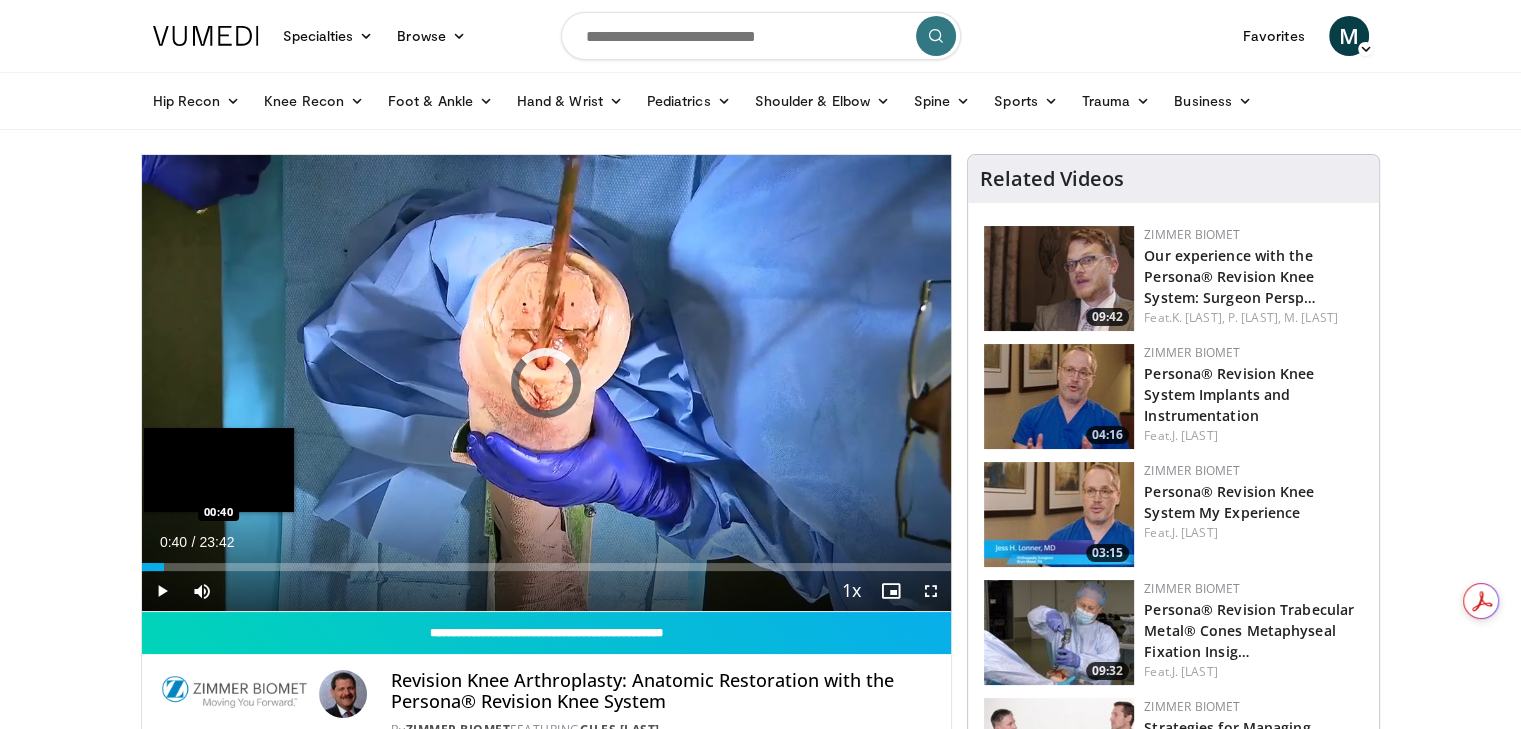 click on "Loaded :  0.70% 00:09 00:40" at bounding box center [547, 567] 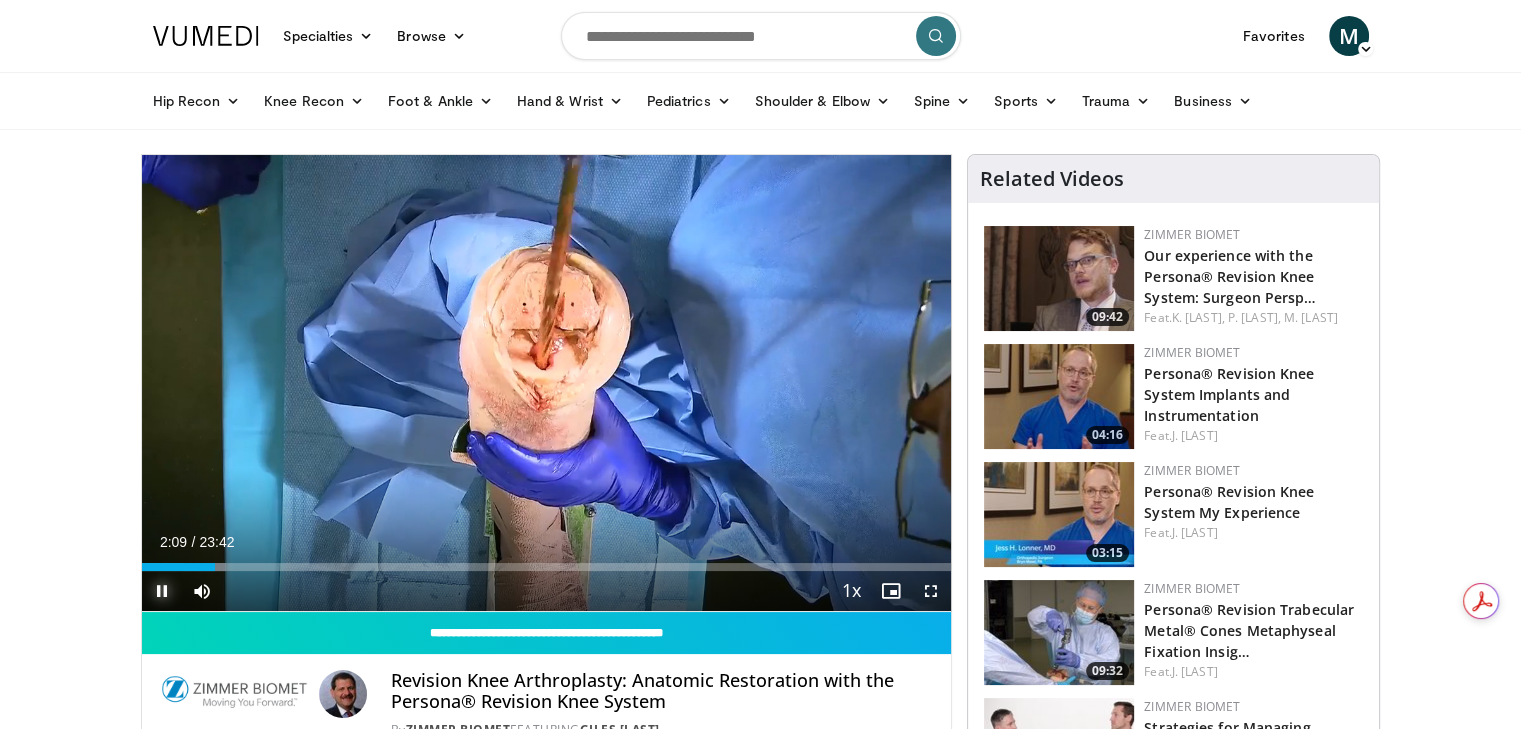 click at bounding box center (162, 591) 